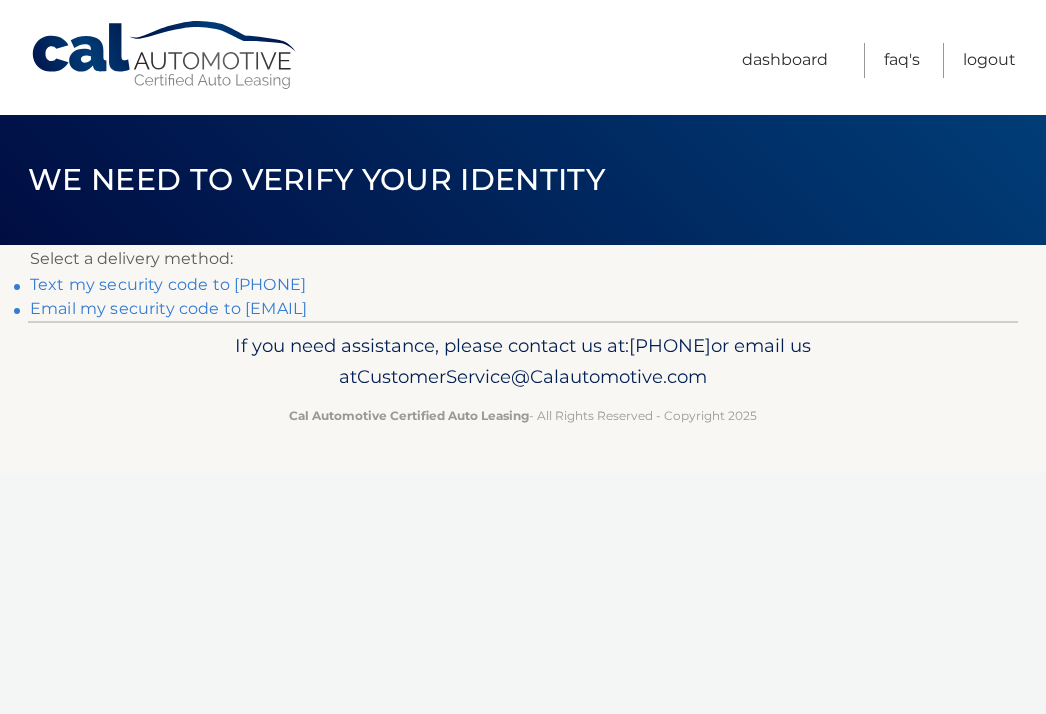 scroll, scrollTop: 0, scrollLeft: 0, axis: both 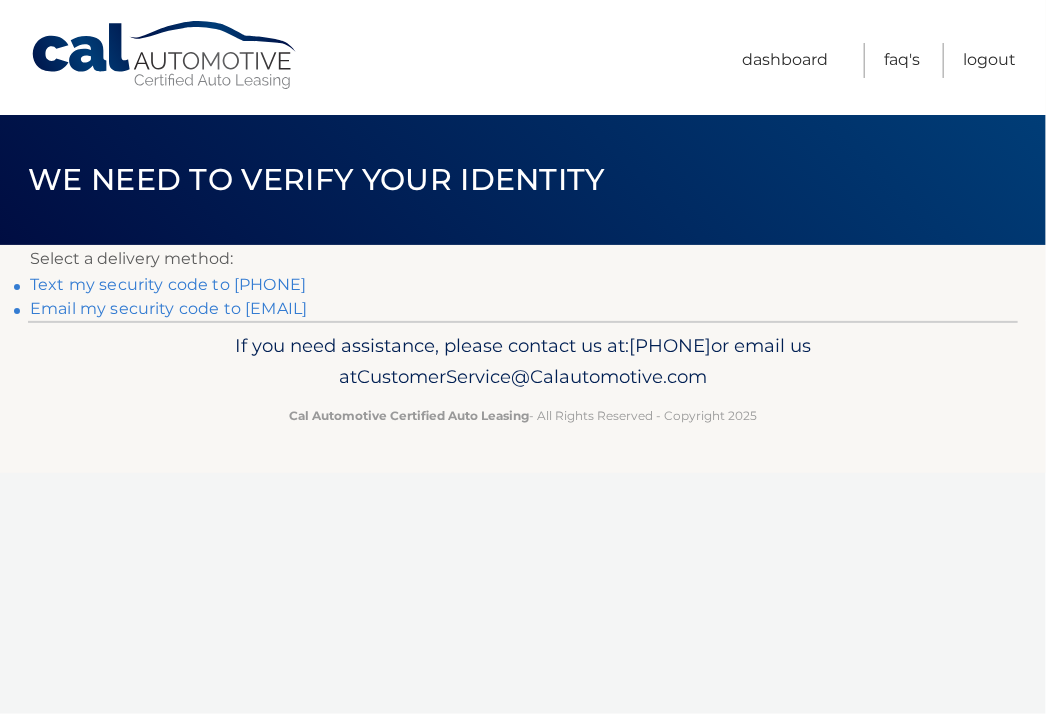 click on "Text my security code to [PHONE]" at bounding box center [168, 284] 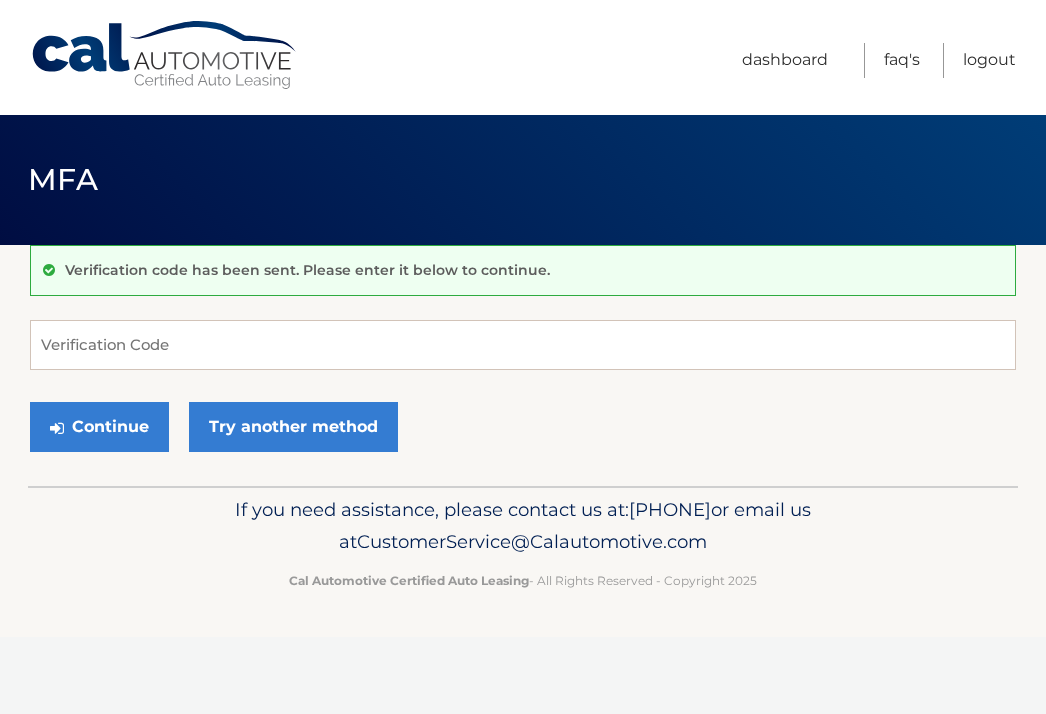 scroll, scrollTop: 0, scrollLeft: 0, axis: both 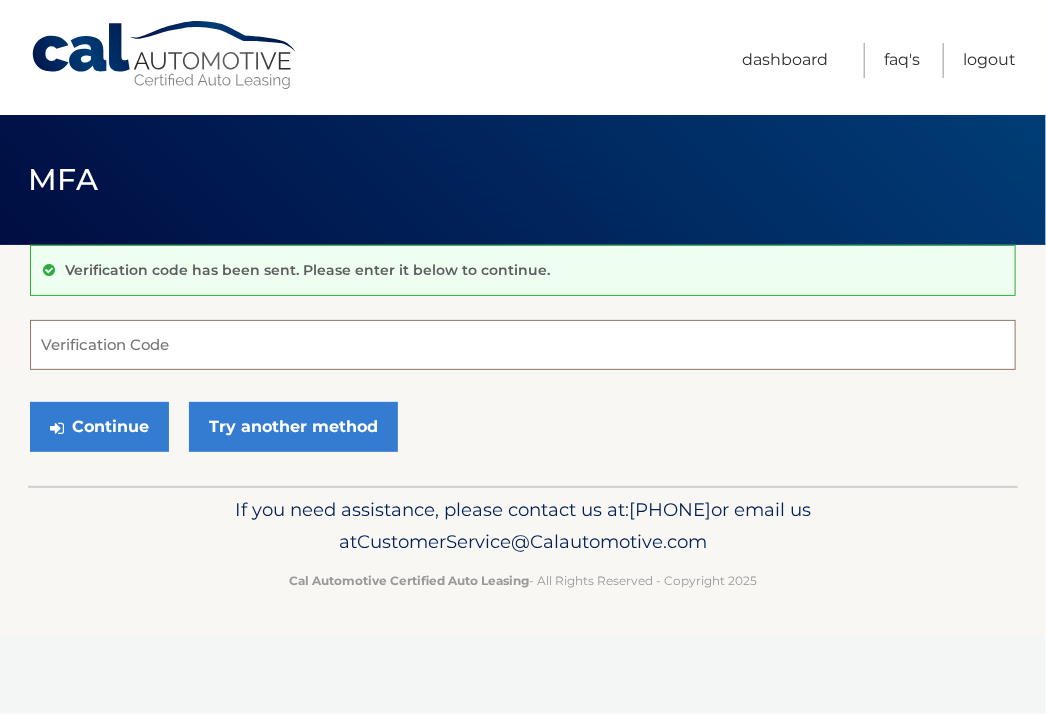 click on "Verification Code" at bounding box center (523, 345) 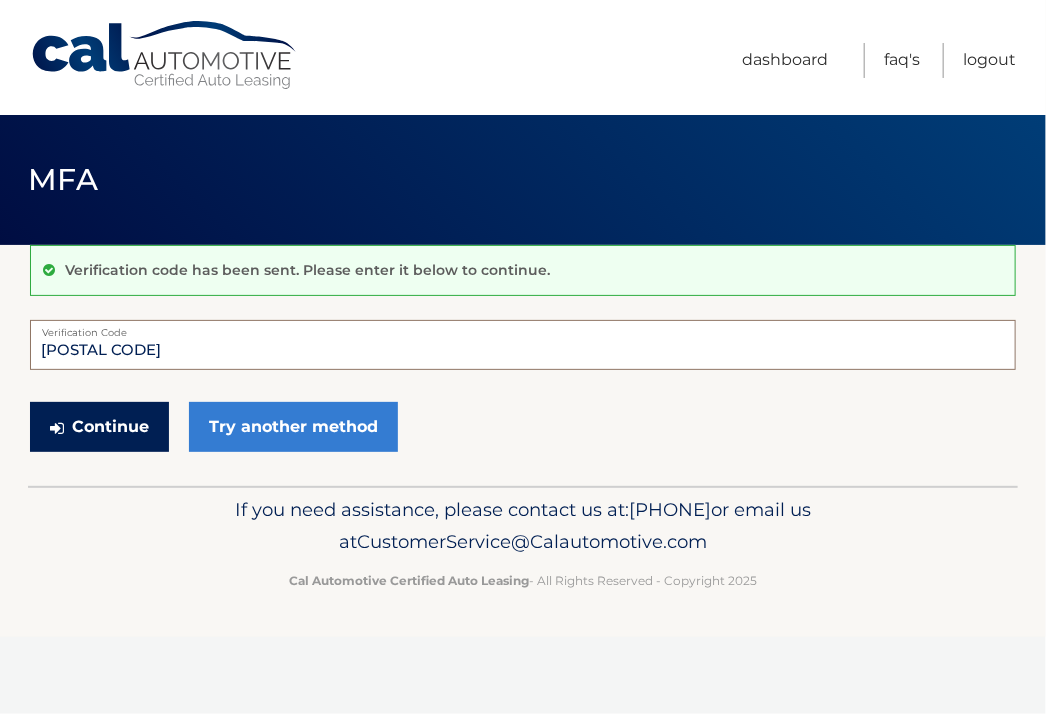 type on "[POSTAL CODE]" 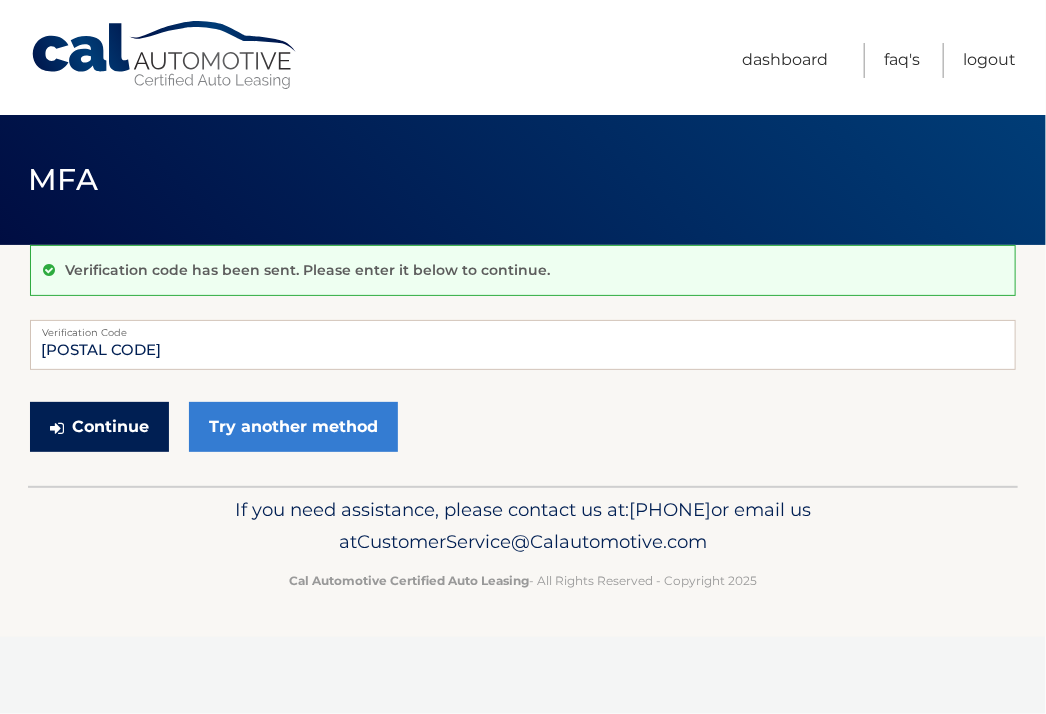 click on "Continue" at bounding box center (99, 427) 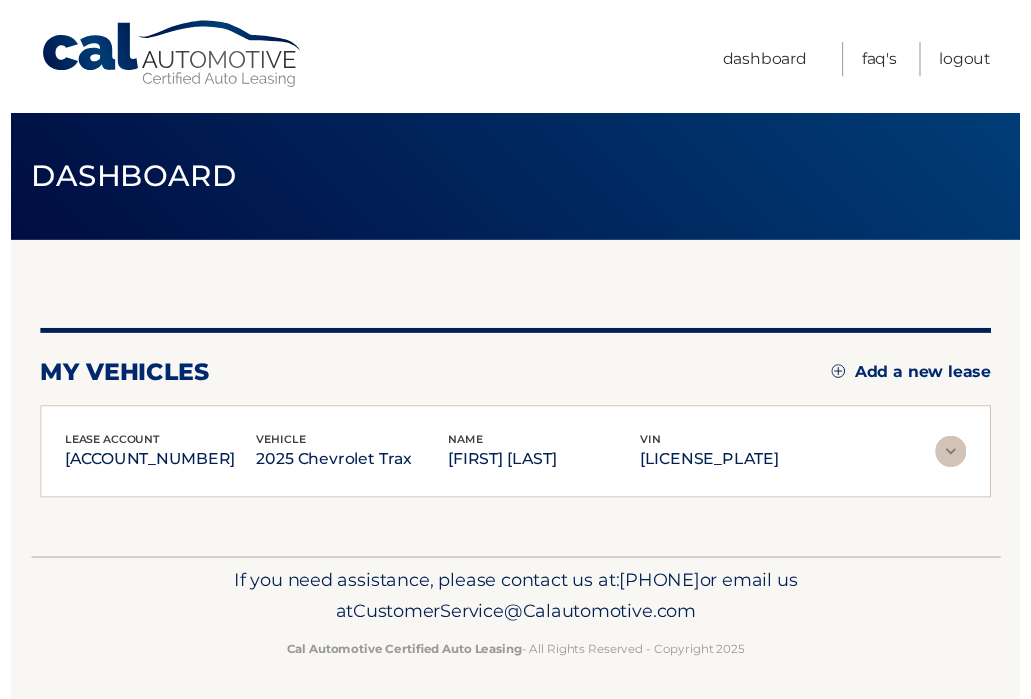 scroll, scrollTop: 0, scrollLeft: 0, axis: both 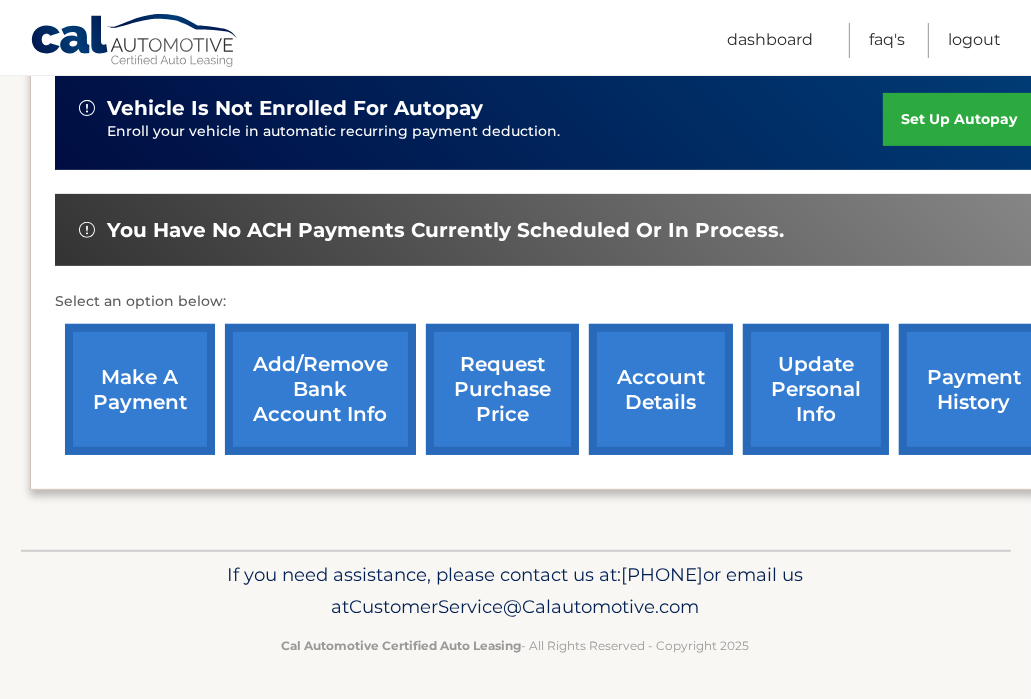 click on "make a payment" at bounding box center (140, 389) 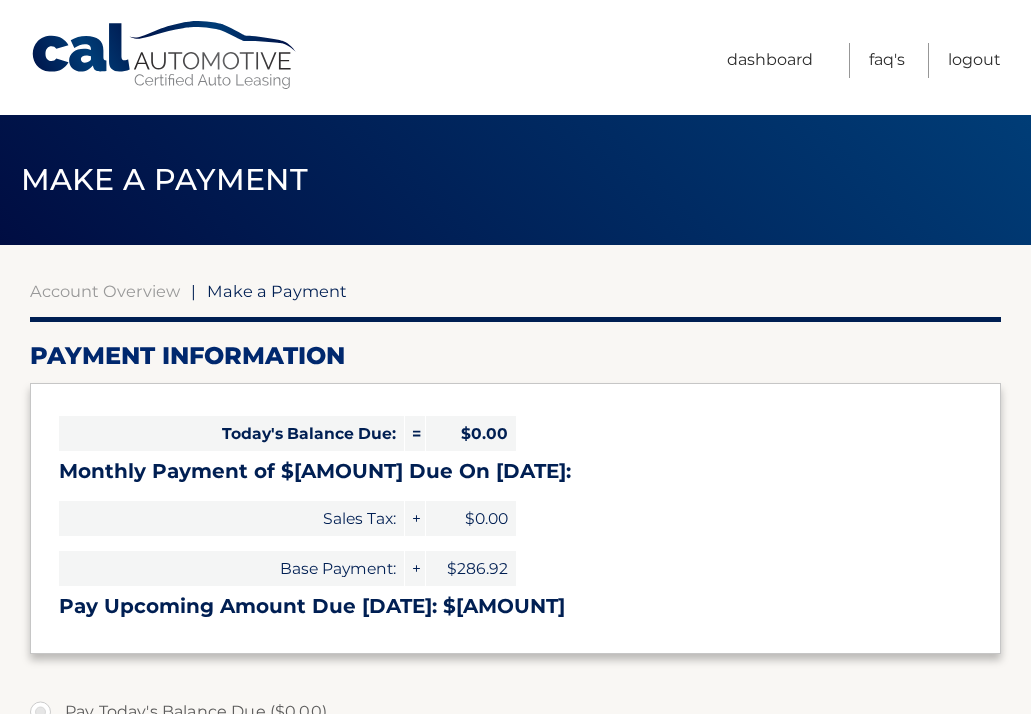 scroll, scrollTop: 0, scrollLeft: 0, axis: both 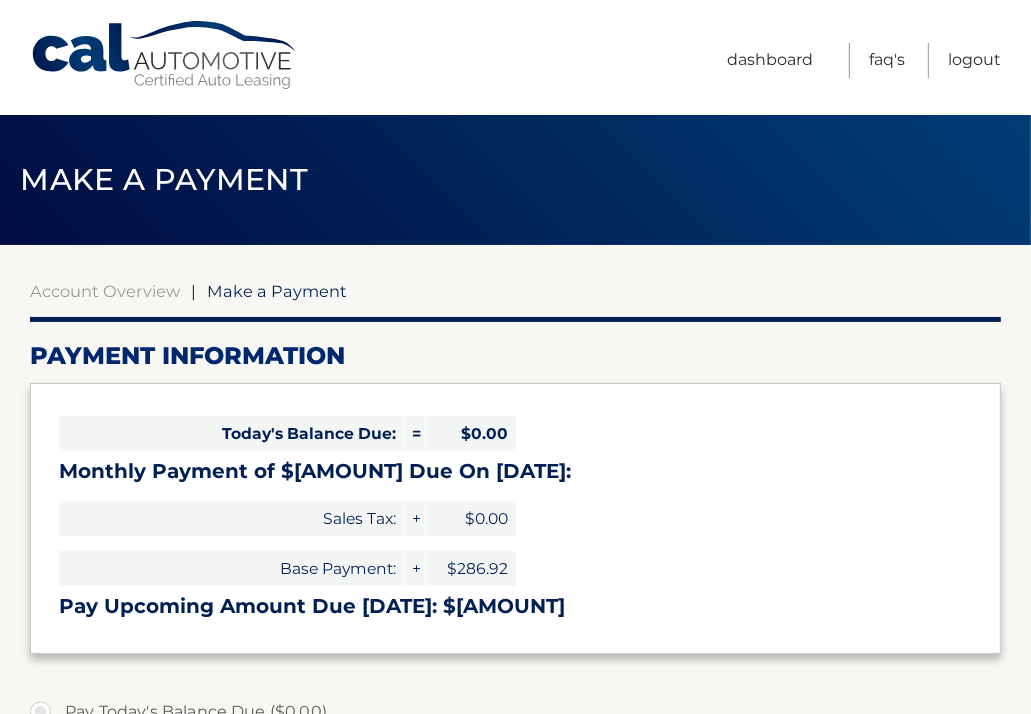 select on "MmNhZDM4MjgtN2MwNS00ZTZhLWJhY2YtNjdkZDhhZTY4MjQ3" 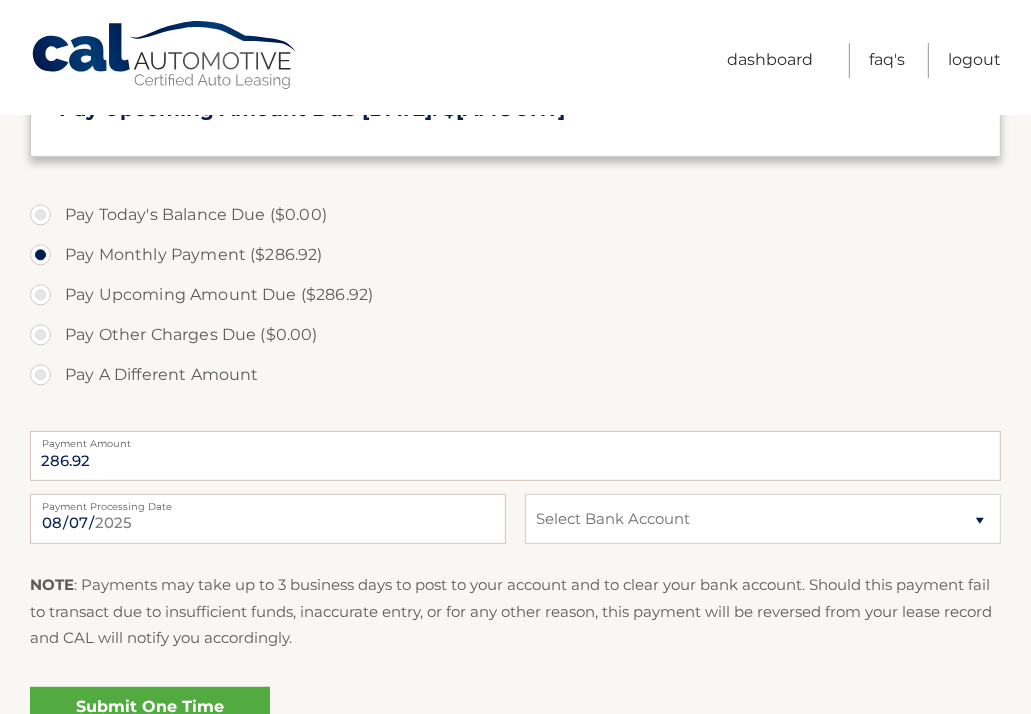 scroll, scrollTop: 624, scrollLeft: 0, axis: vertical 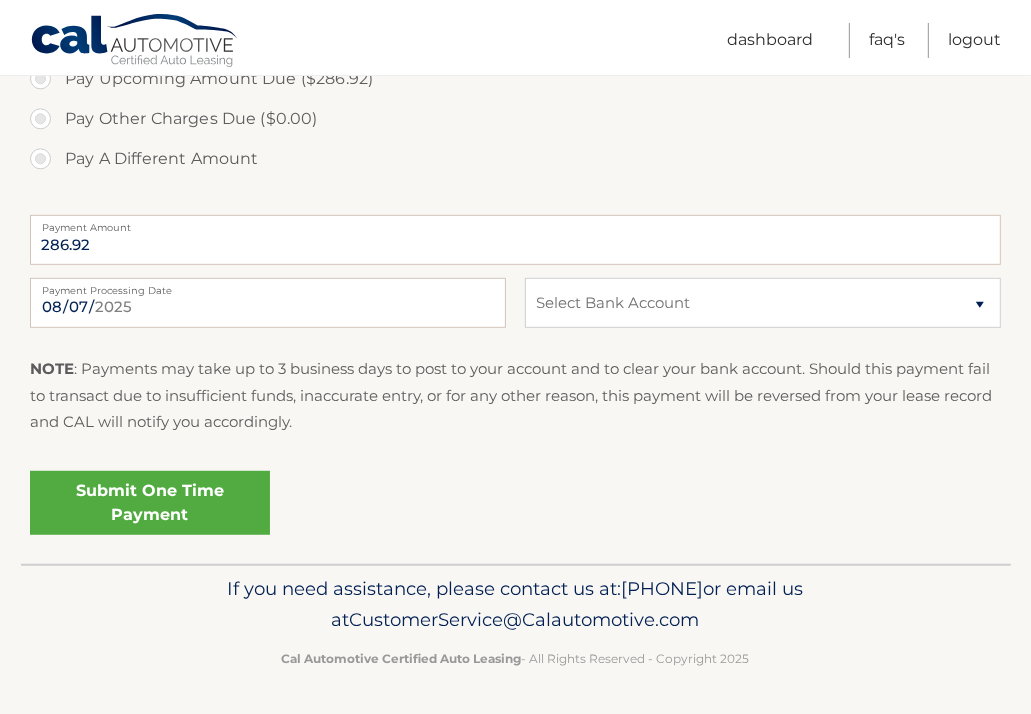 click on "Submit One Time Payment" at bounding box center (150, 503) 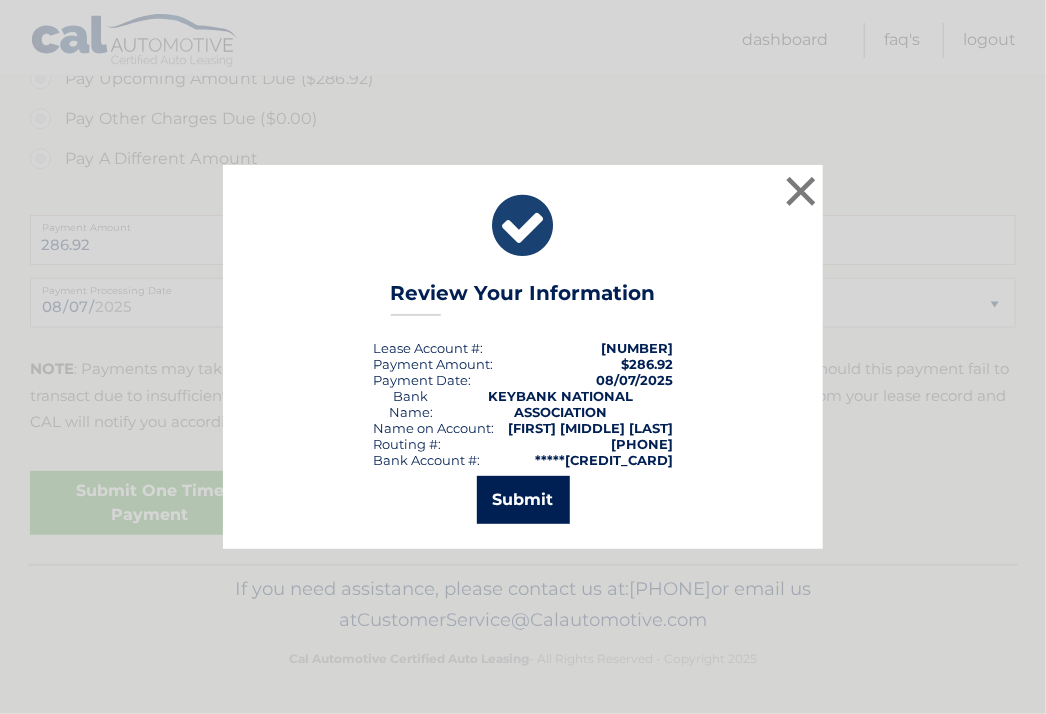 click on "Submit" at bounding box center [523, 500] 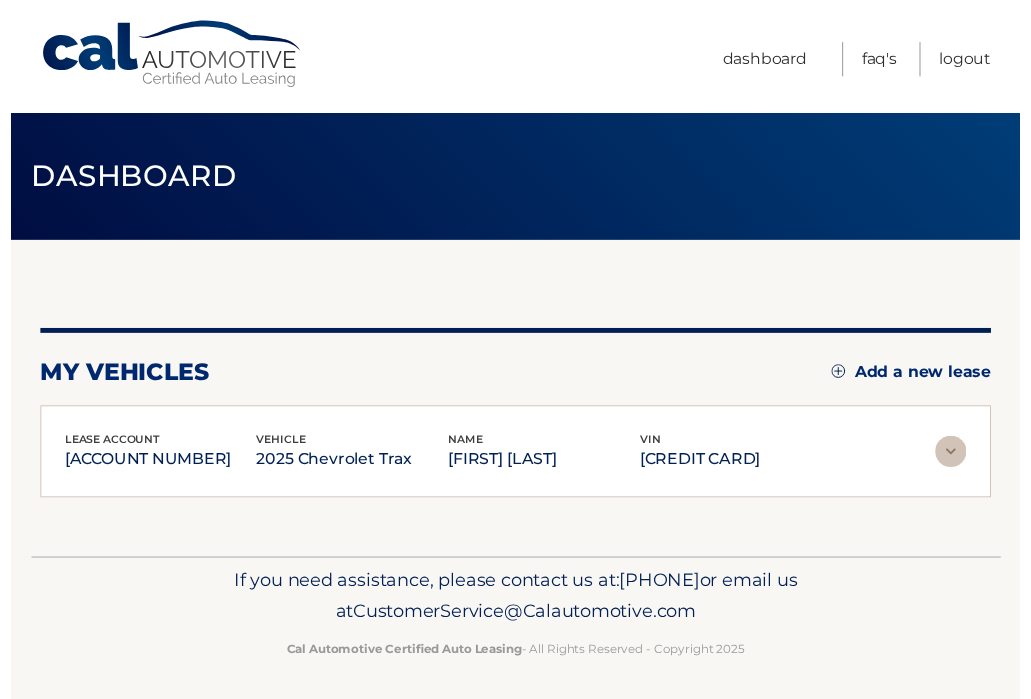 scroll, scrollTop: 0, scrollLeft: 0, axis: both 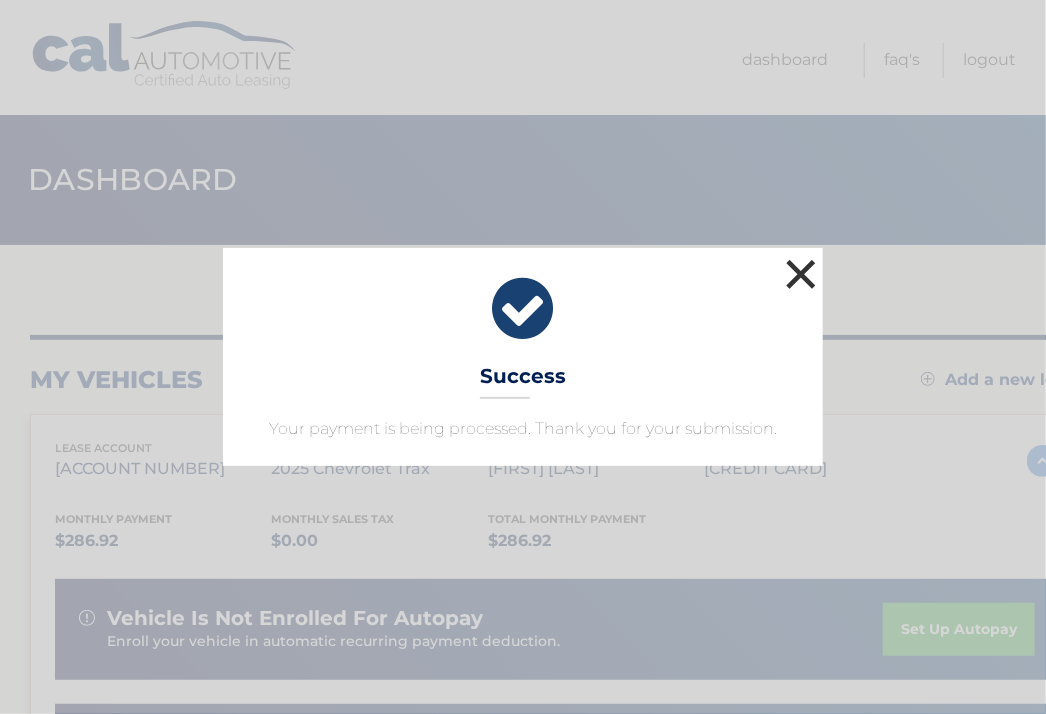 click on "×" at bounding box center [801, 274] 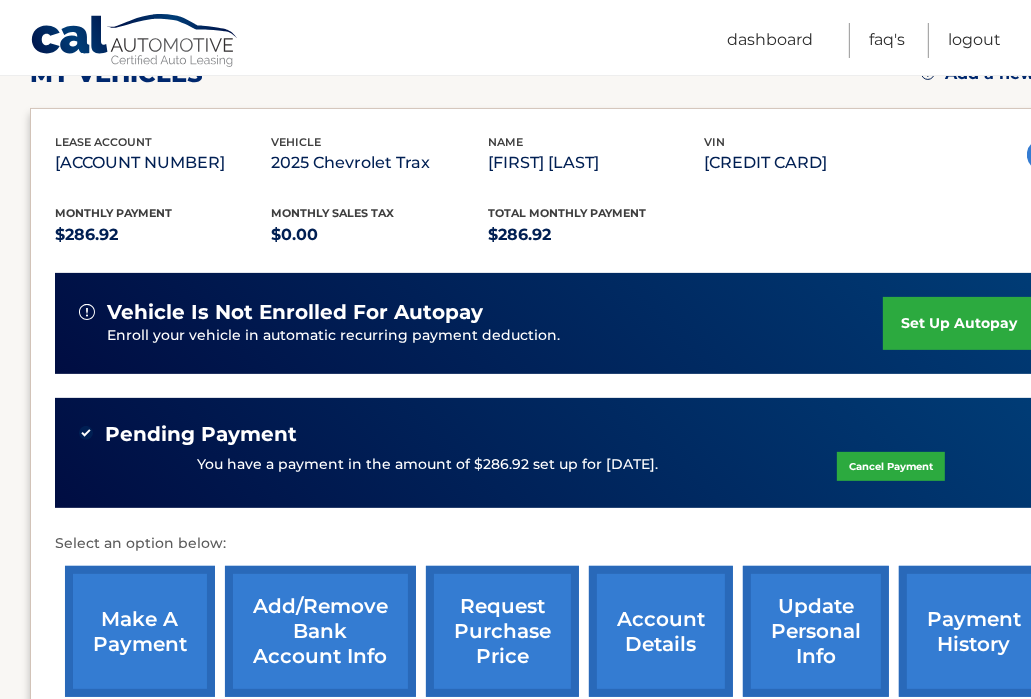 scroll, scrollTop: 320, scrollLeft: 0, axis: vertical 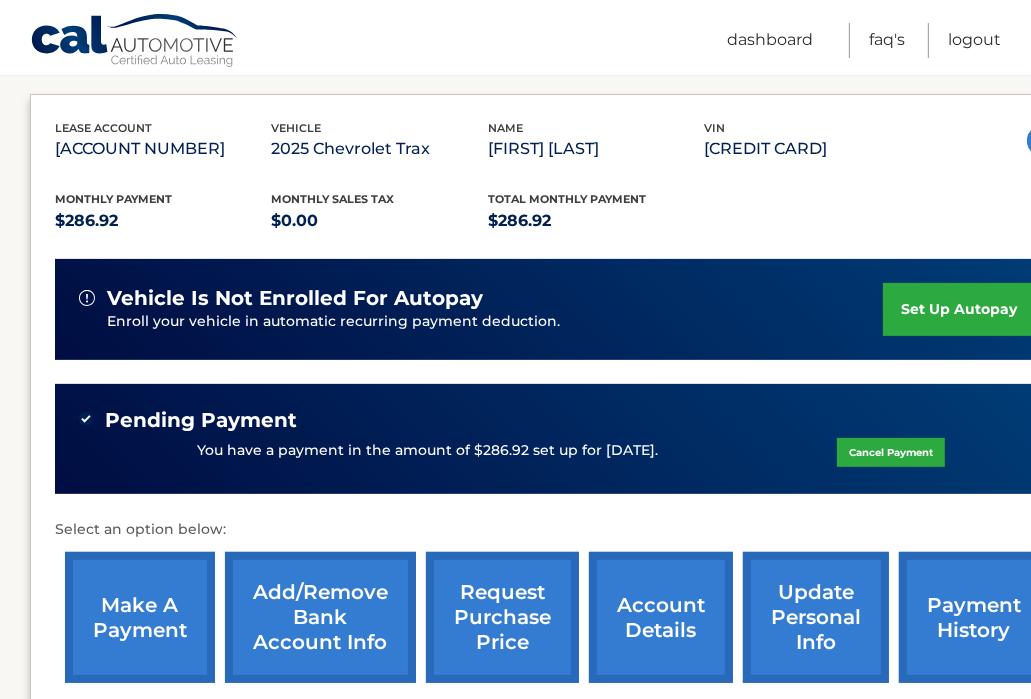 click on "payment history" at bounding box center (974, 617) 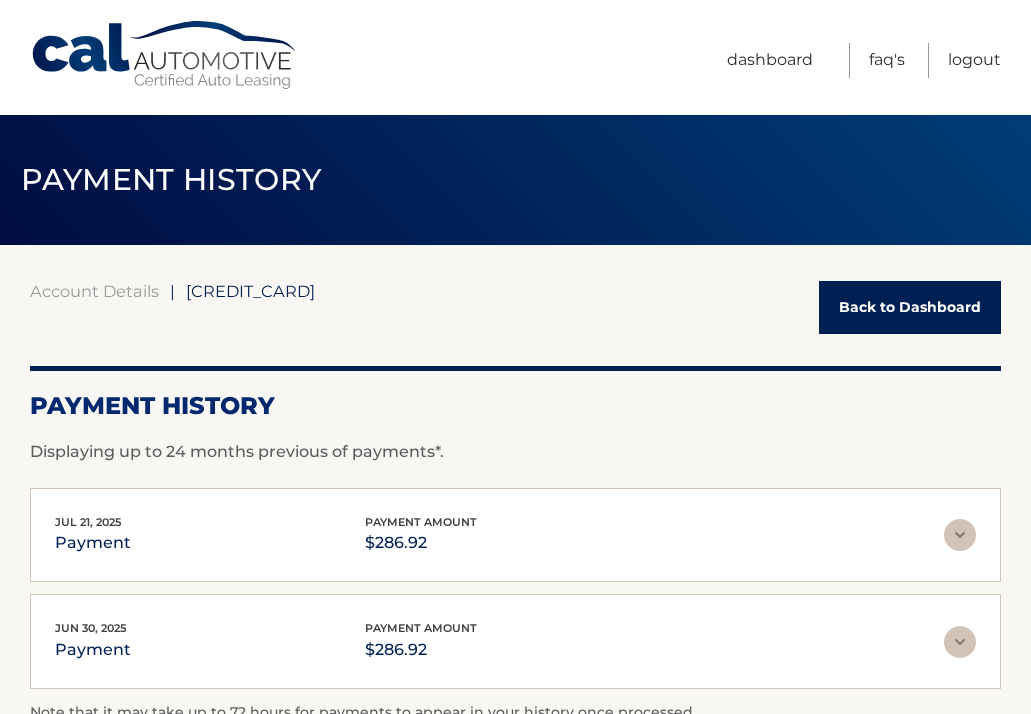 scroll, scrollTop: 0, scrollLeft: 0, axis: both 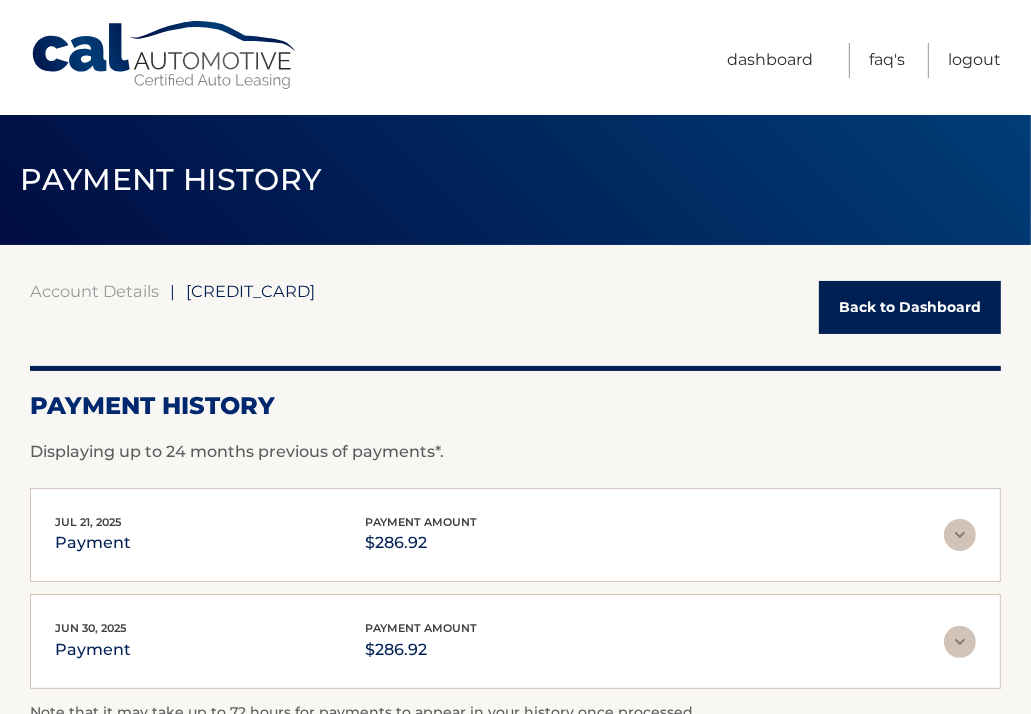 click on "Back to Dashboard" at bounding box center (910, 307) 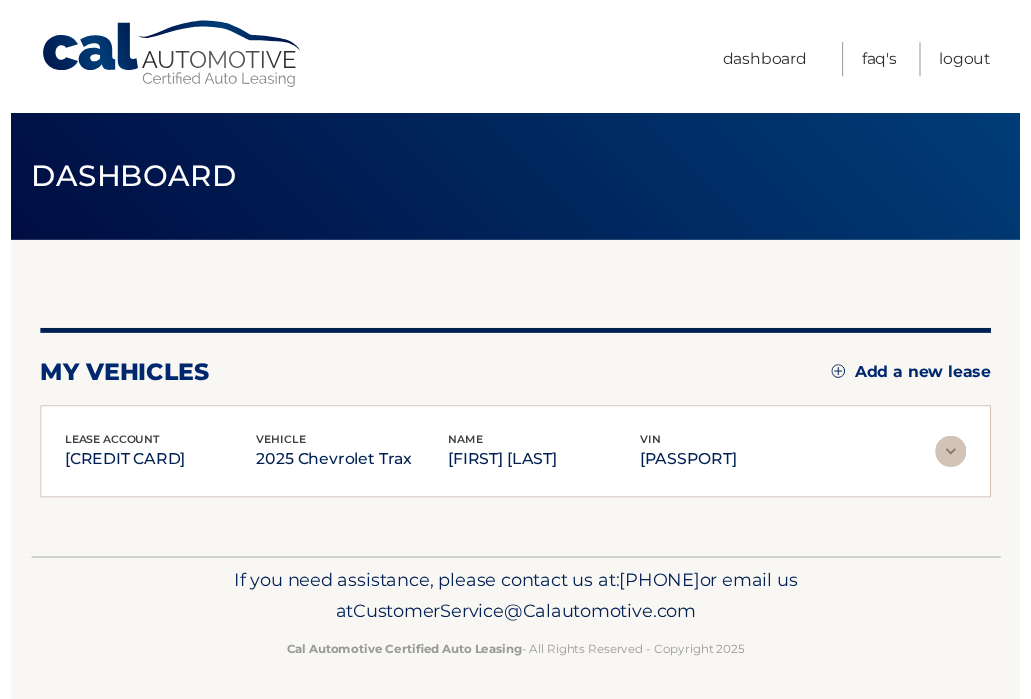 scroll, scrollTop: 0, scrollLeft: 0, axis: both 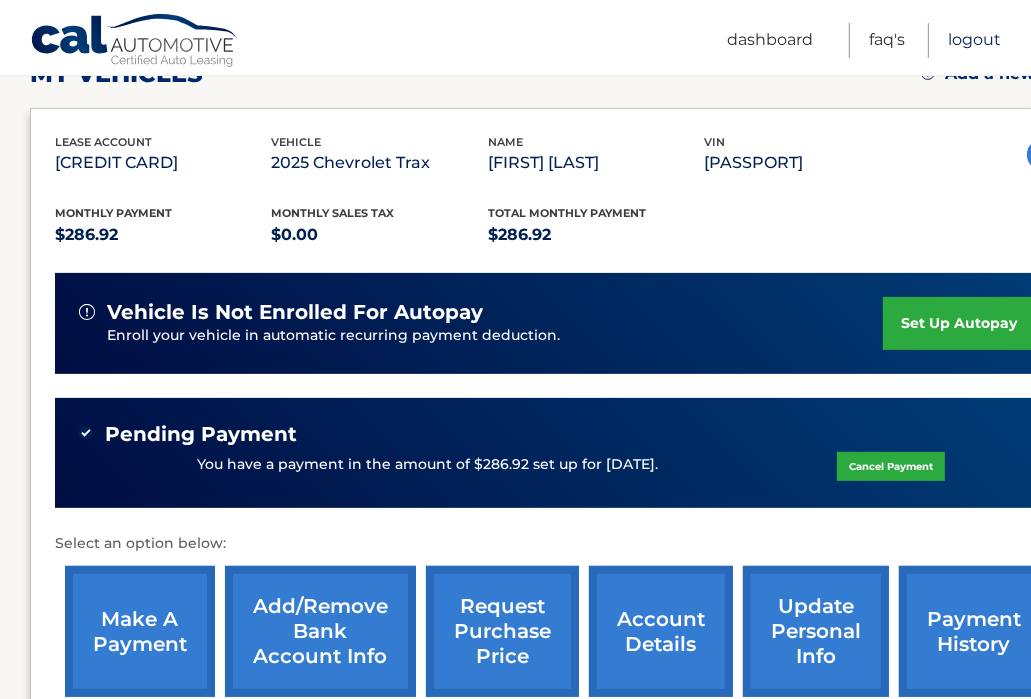 click on "Logout" at bounding box center (974, 40) 